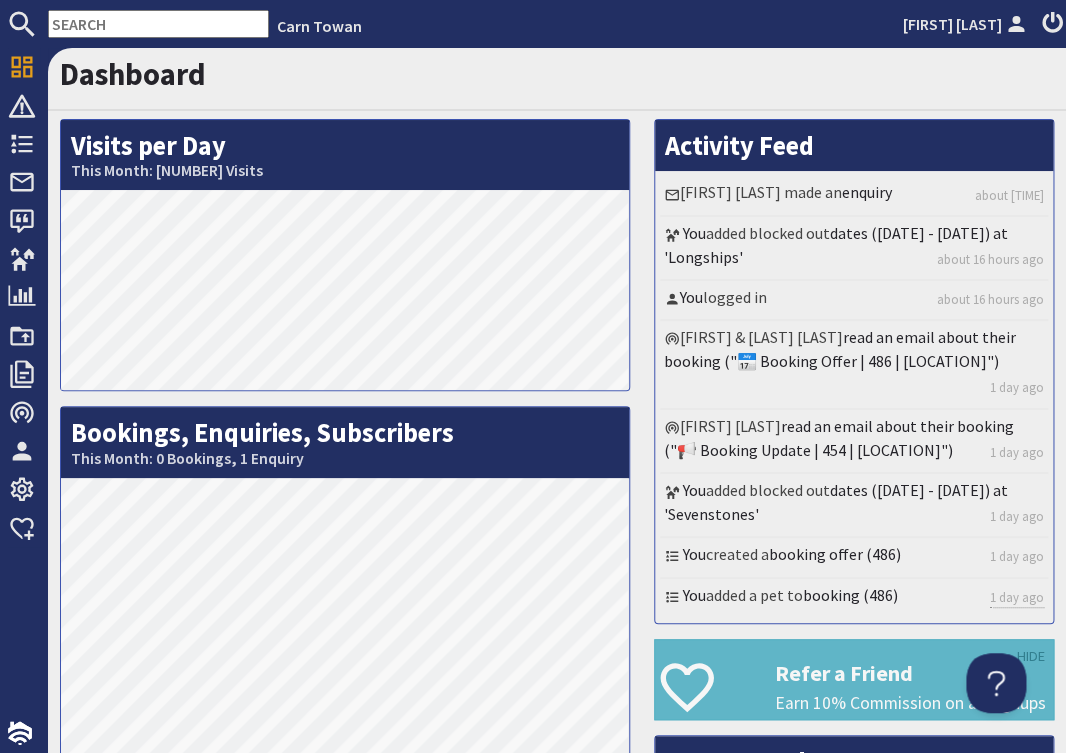 scroll, scrollTop: 0, scrollLeft: 0, axis: both 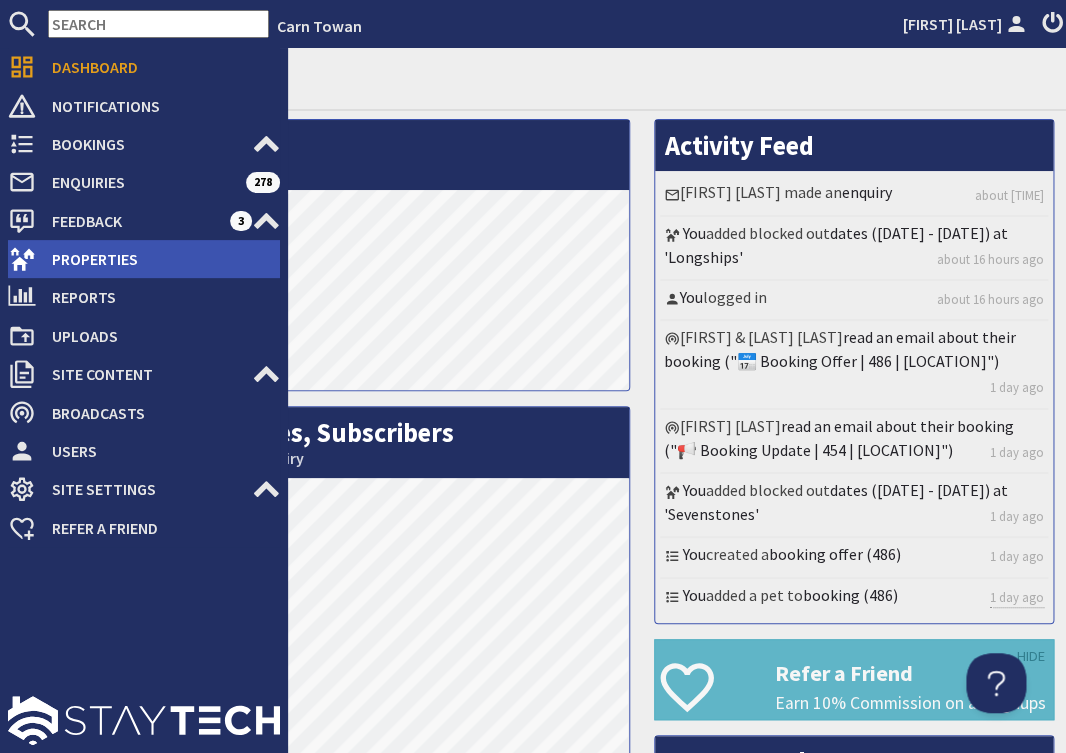 click on "Properties" at bounding box center [158, 259] 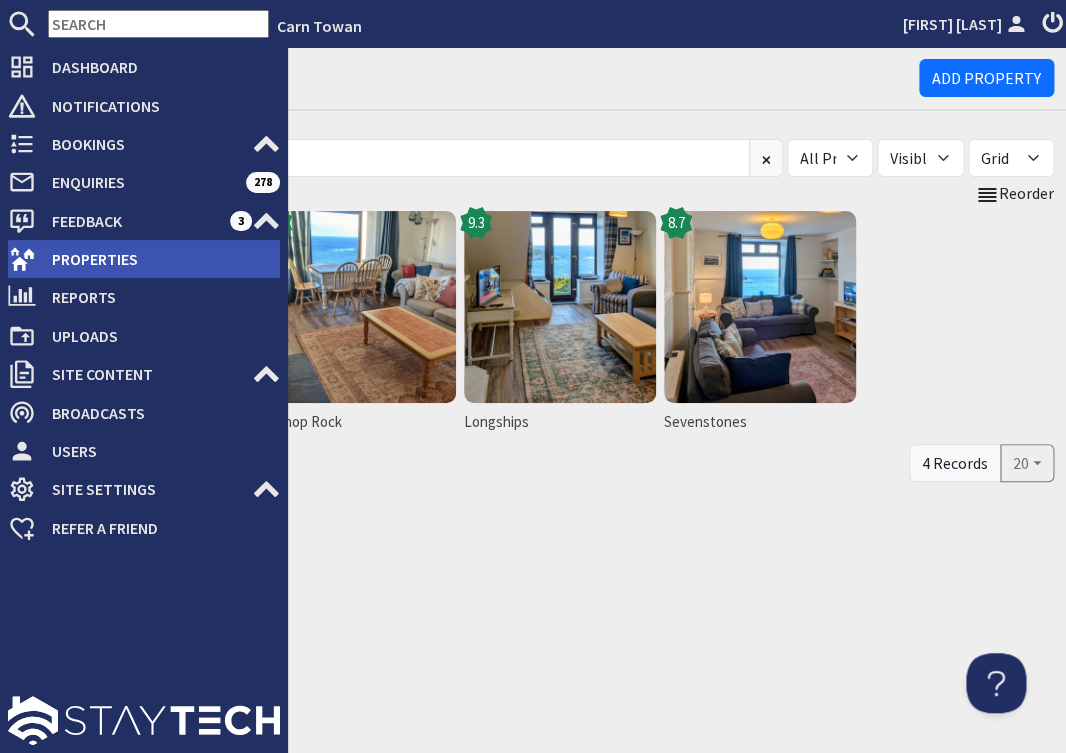scroll, scrollTop: 0, scrollLeft: 0, axis: both 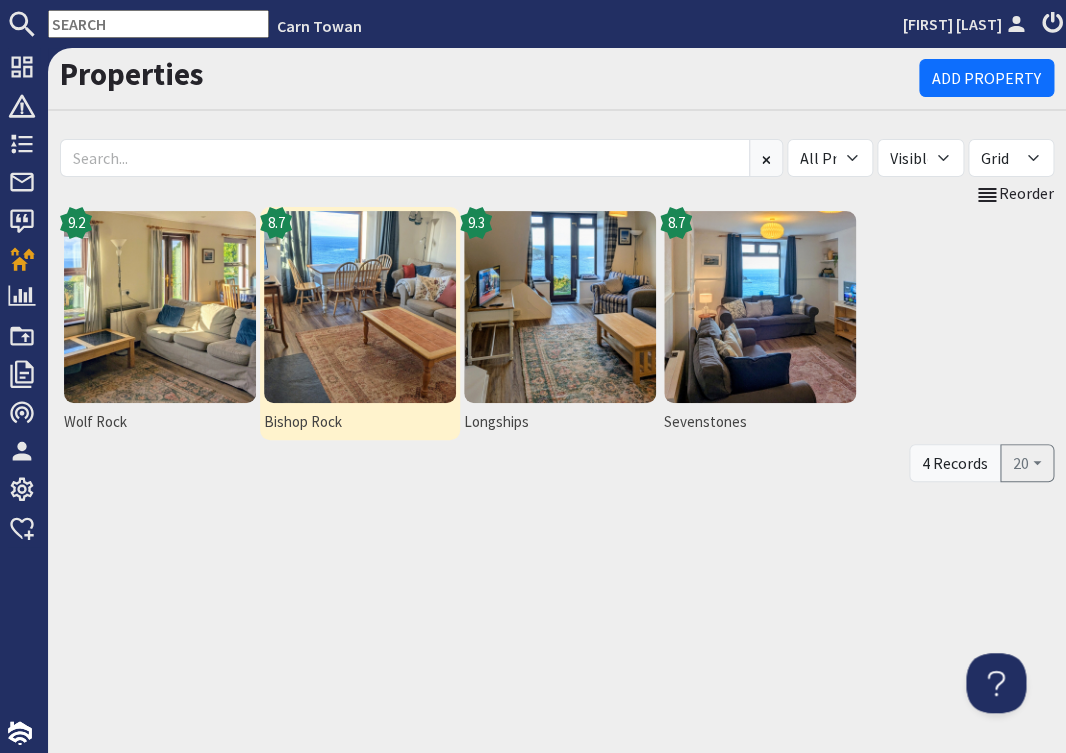 click at bounding box center (360, 307) 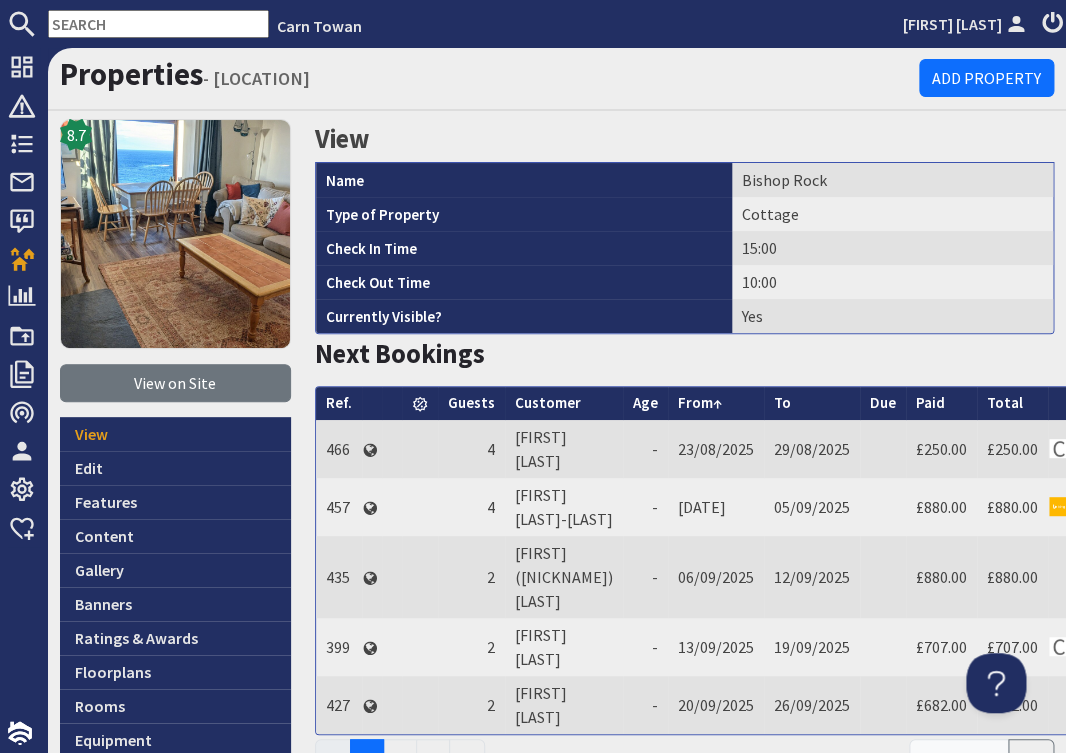scroll, scrollTop: 0, scrollLeft: 0, axis: both 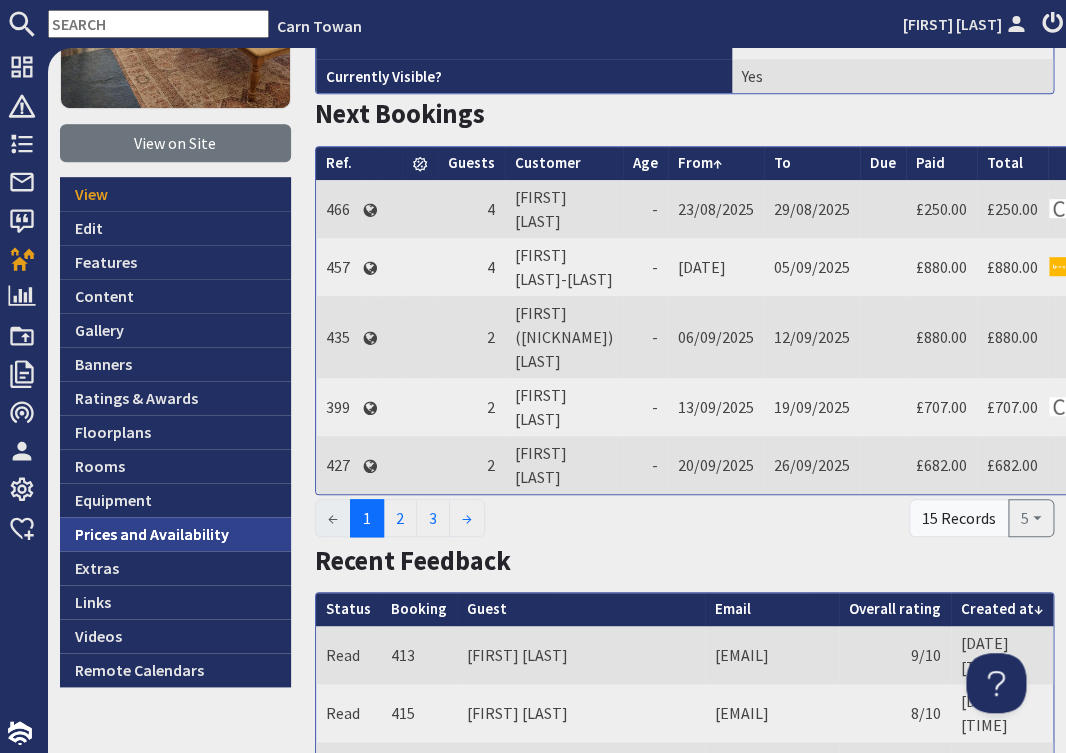 click on "Prices and Availability" at bounding box center [175, 534] 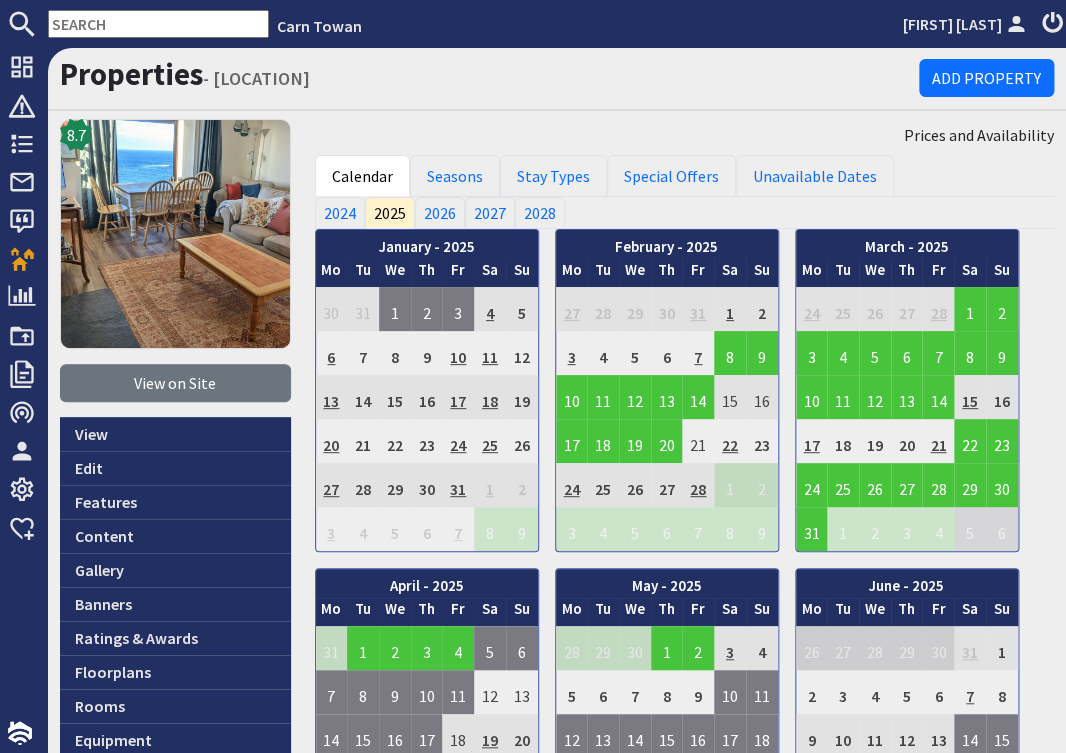 scroll, scrollTop: 0, scrollLeft: 0, axis: both 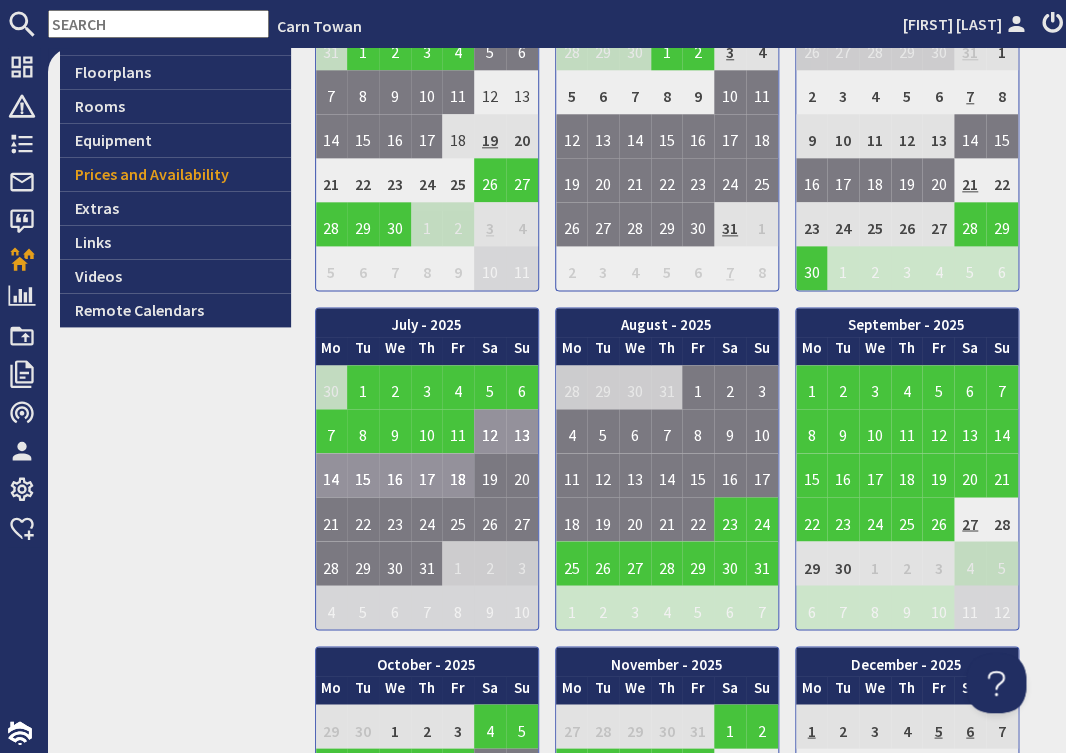 click on "18" at bounding box center [458, 475] 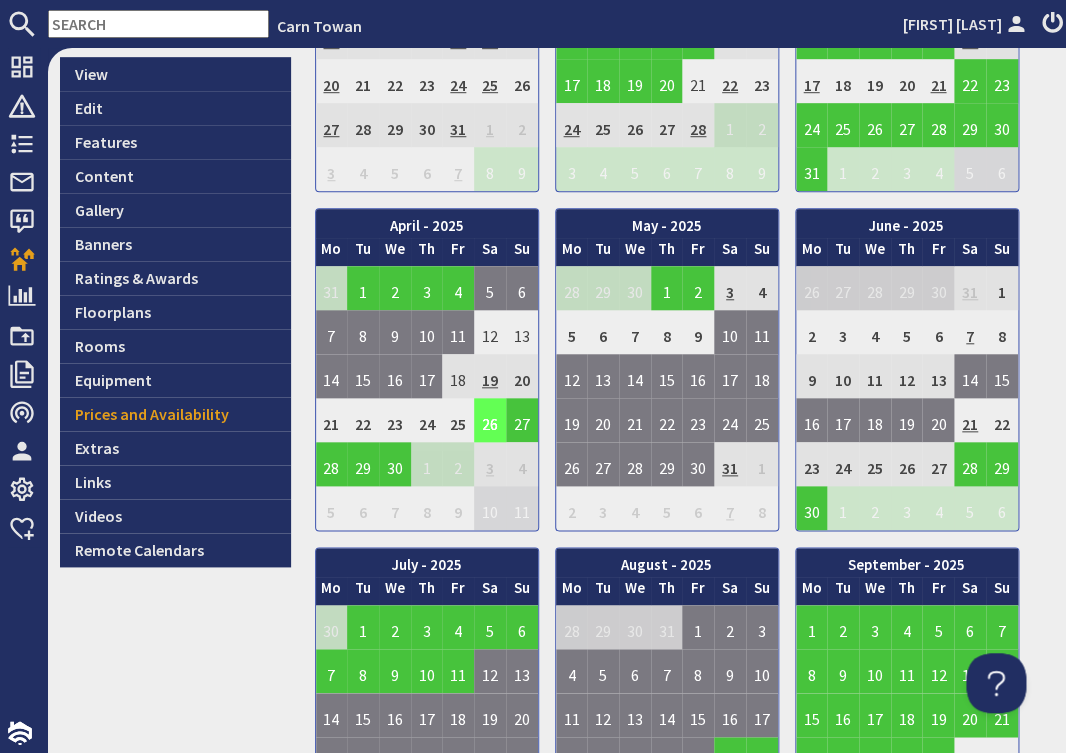 scroll, scrollTop: 0, scrollLeft: 0, axis: both 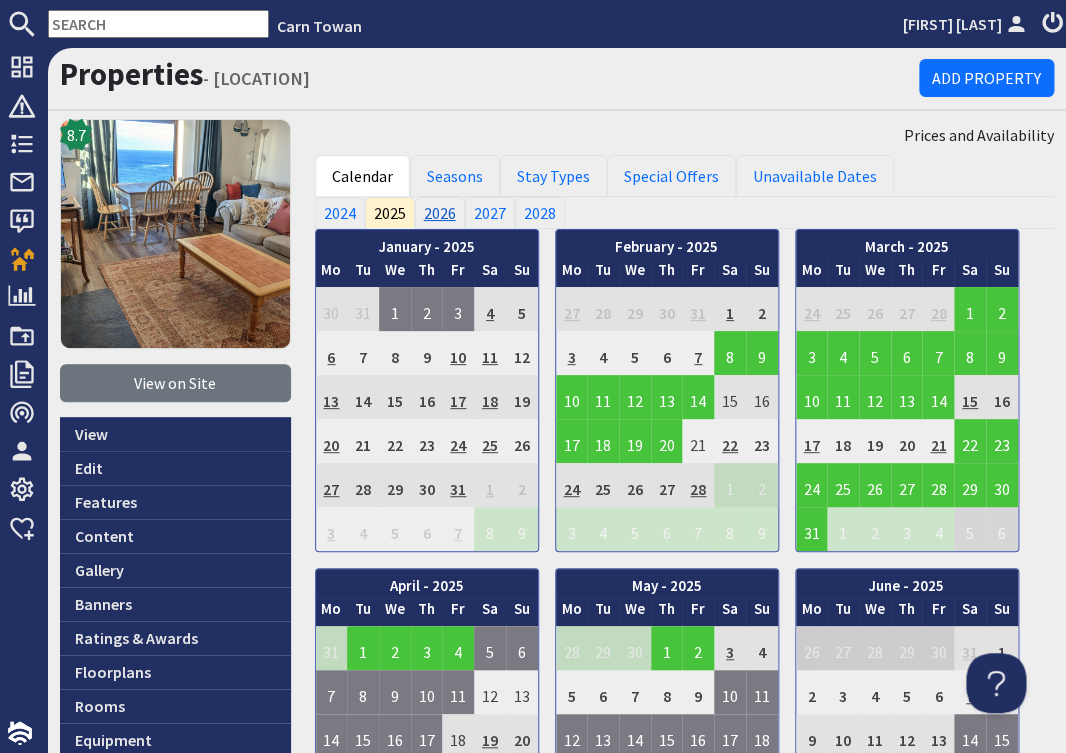 click on "2026" at bounding box center (440, 213) 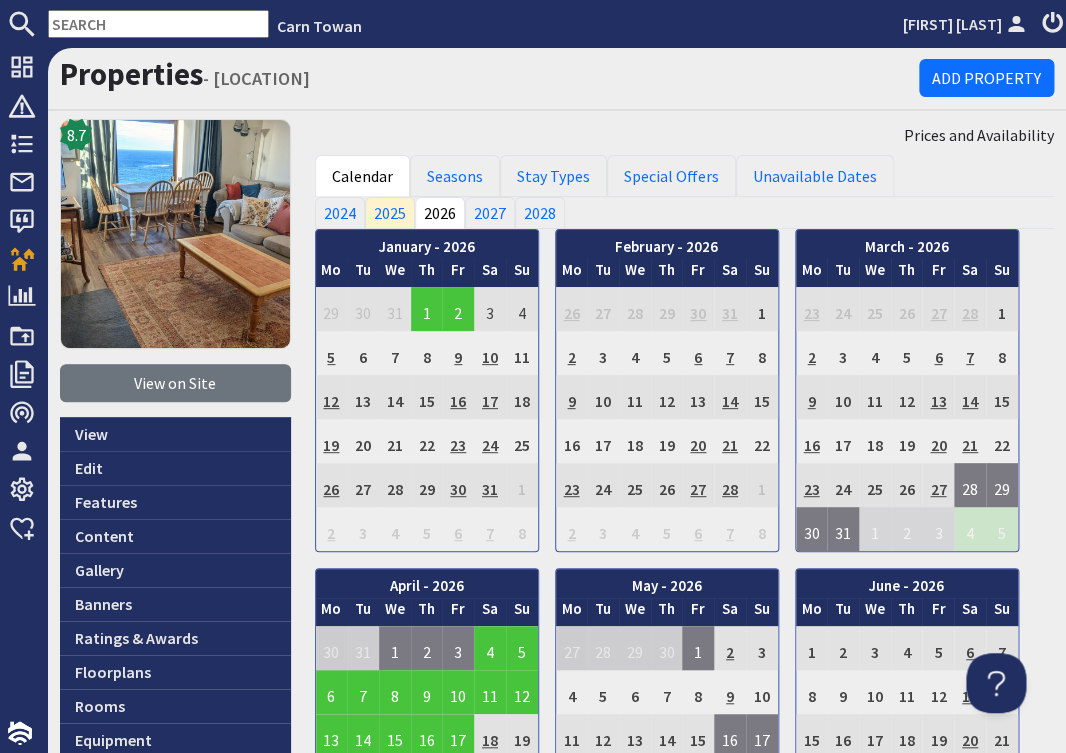 scroll, scrollTop: 0, scrollLeft: 0, axis: both 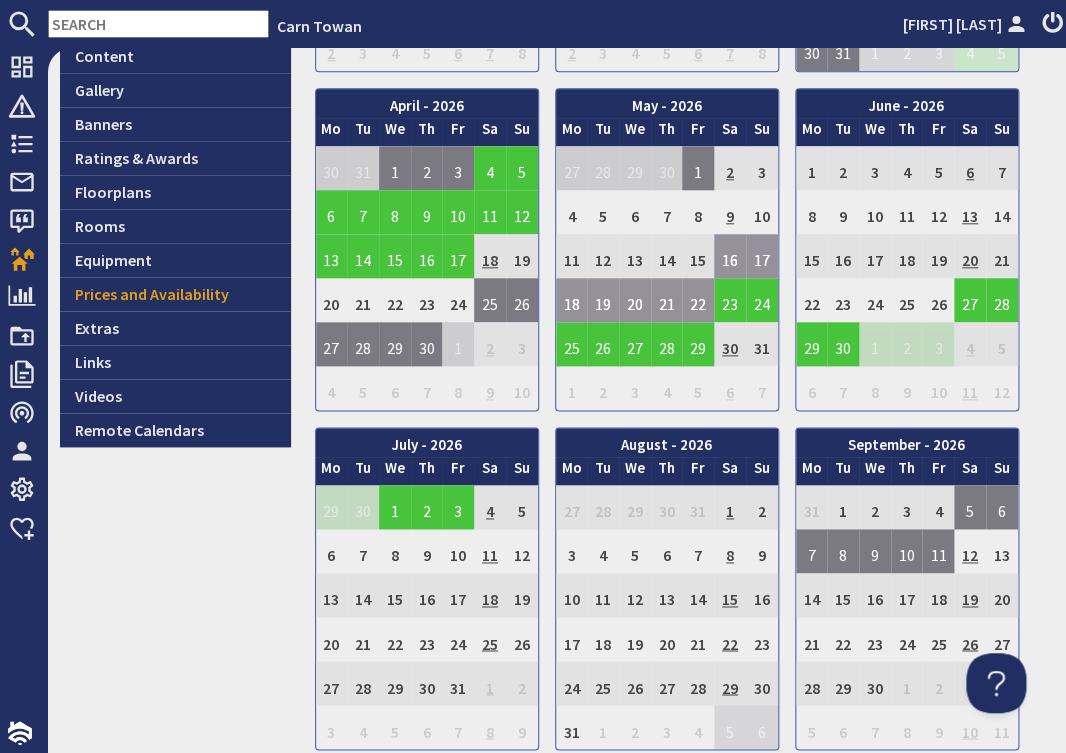 click on "16" at bounding box center (730, 256) 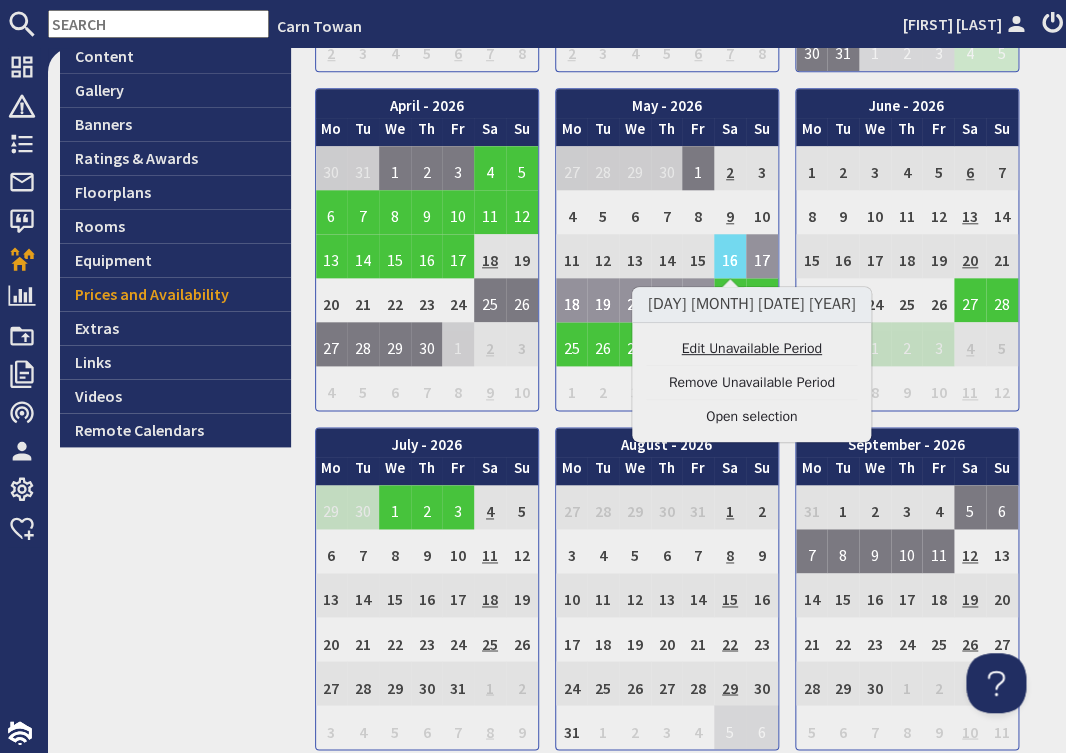 click on "Edit Unavailable Period" at bounding box center (751, 348) 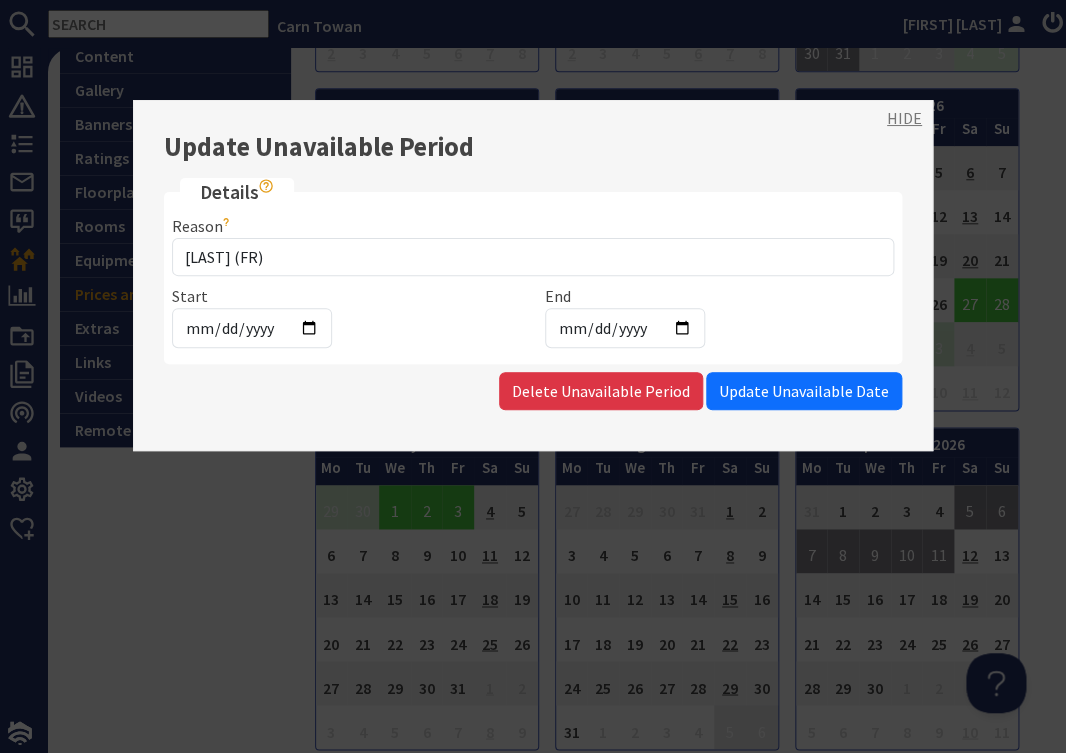 click on "HIDE" at bounding box center [904, 118] 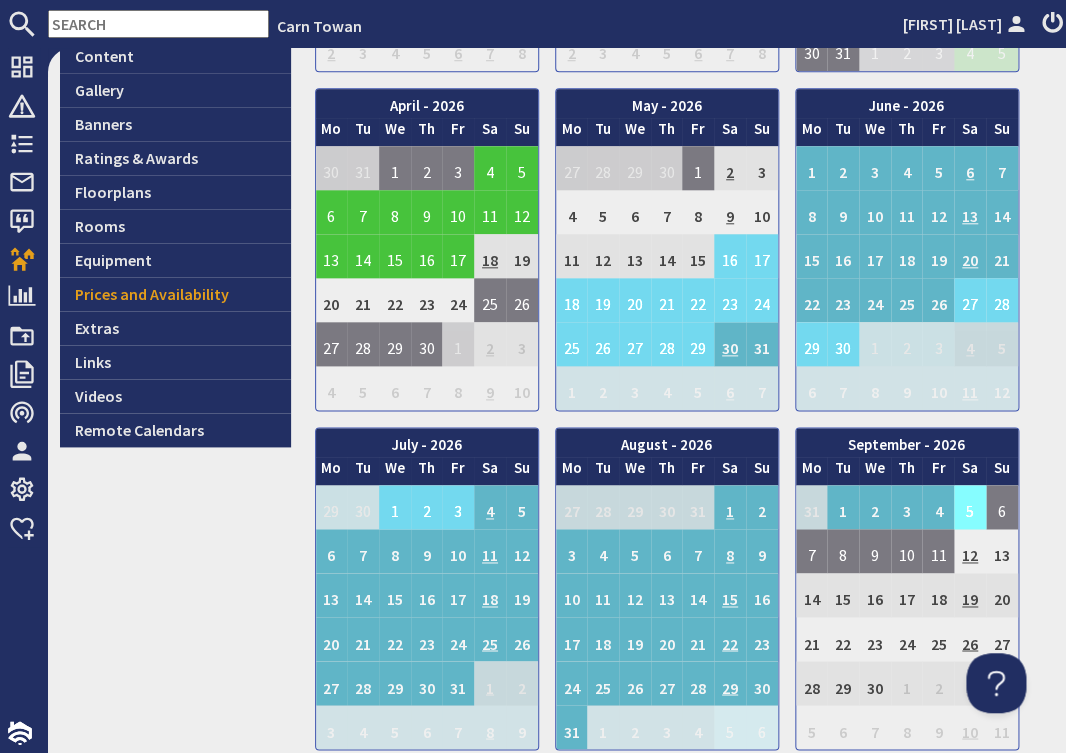 click on "5" at bounding box center (970, 507) 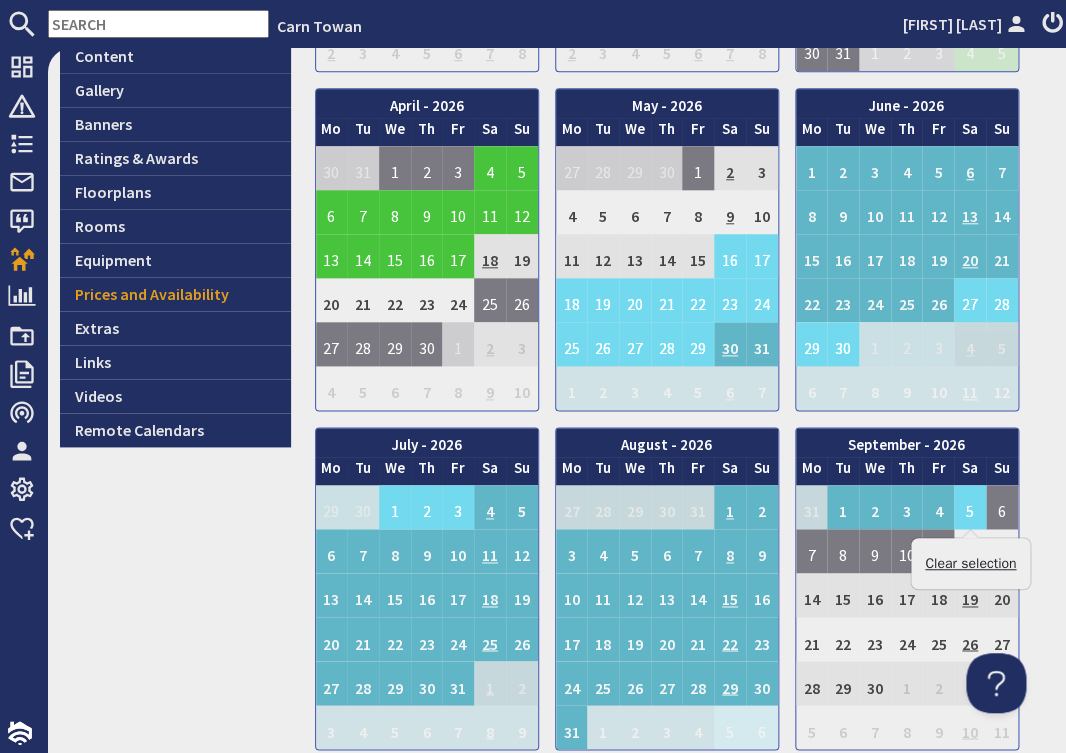 click on "Clear selection" at bounding box center (970, 563) 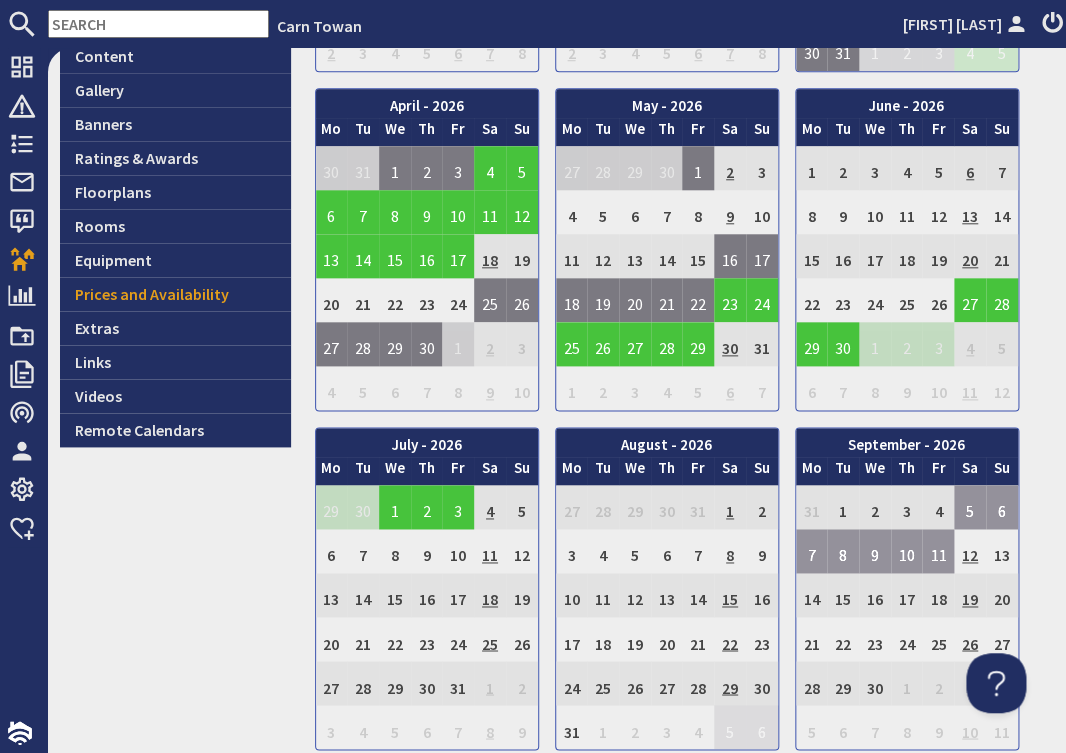 click on "5" at bounding box center (970, 507) 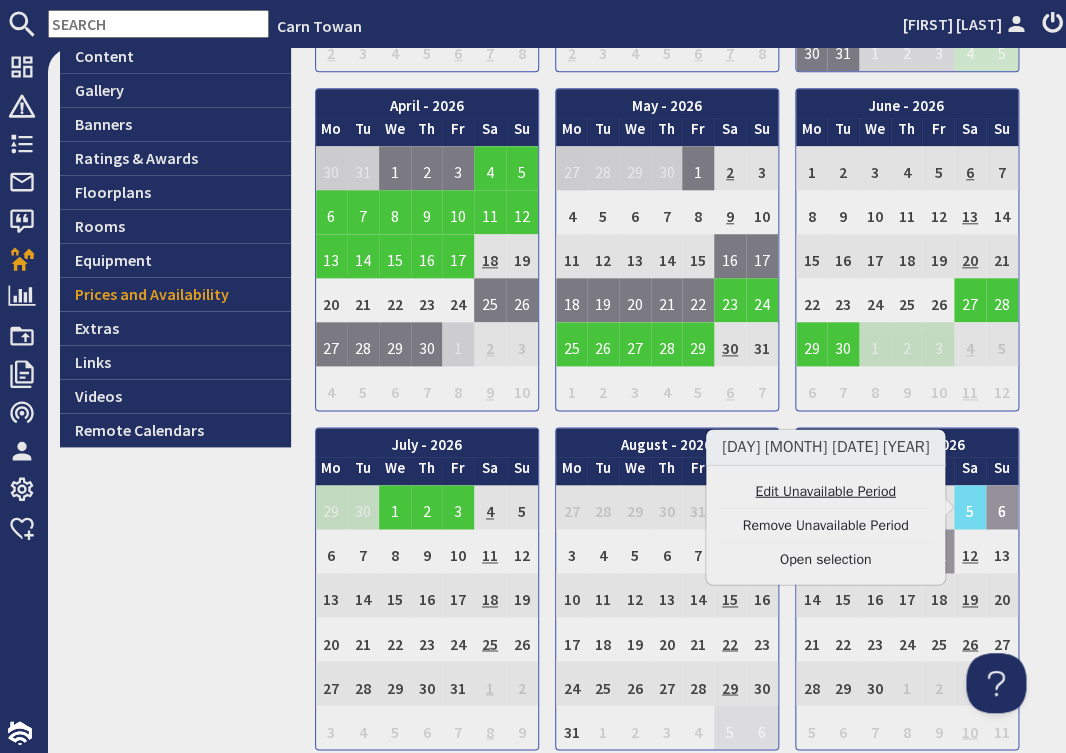 click on "Edit Unavailable Period" at bounding box center (825, 491) 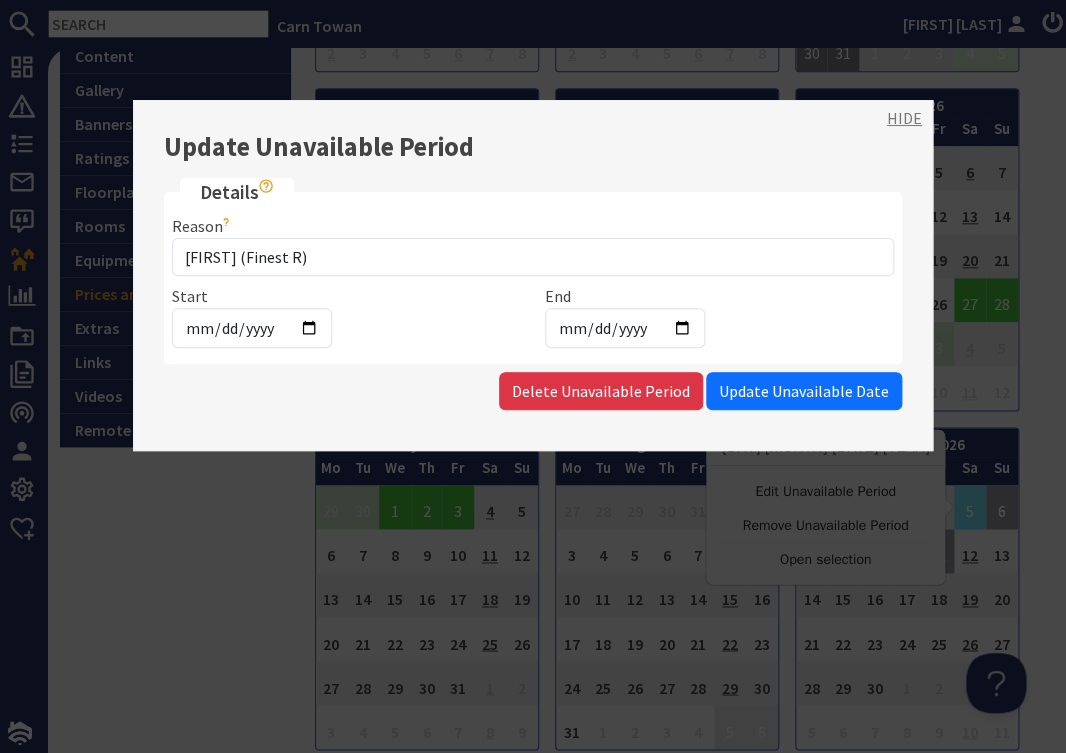 click on "HIDE" at bounding box center [904, 118] 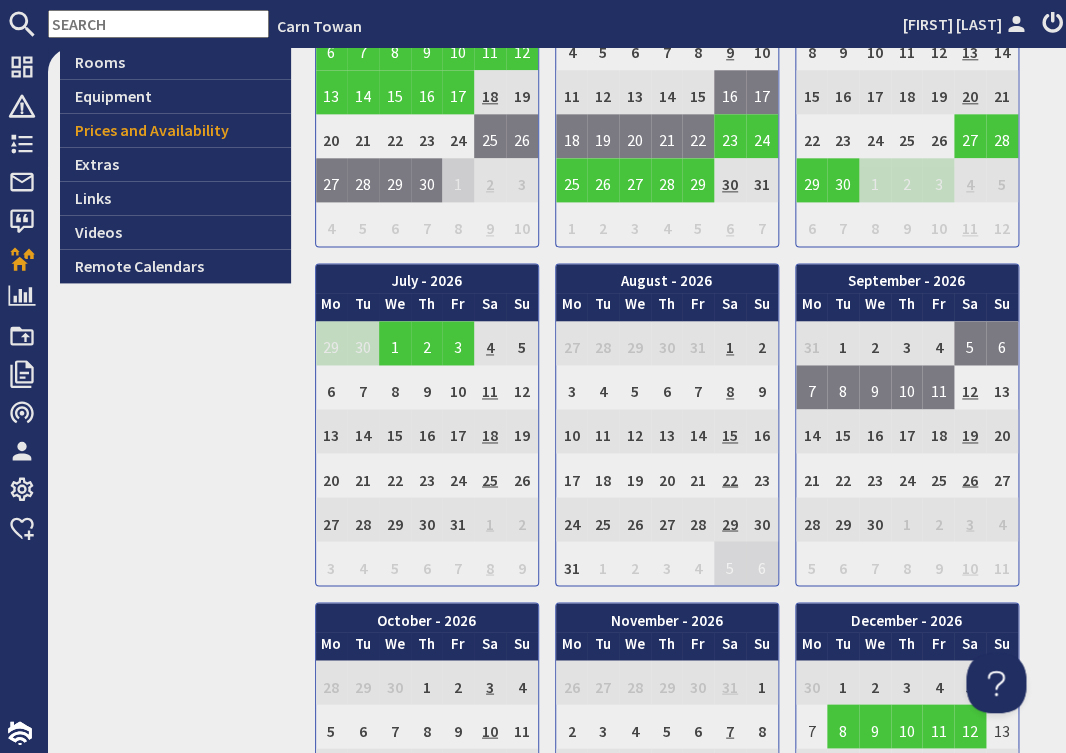 scroll, scrollTop: 960, scrollLeft: 0, axis: vertical 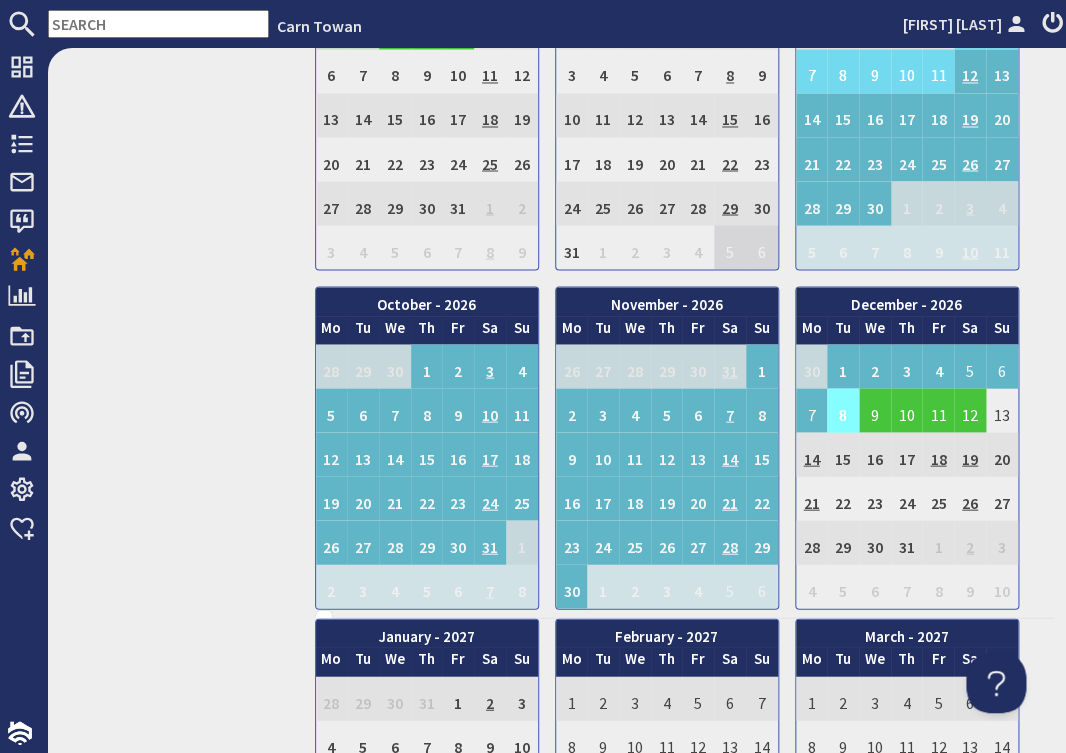 click on "8" at bounding box center (843, 410) 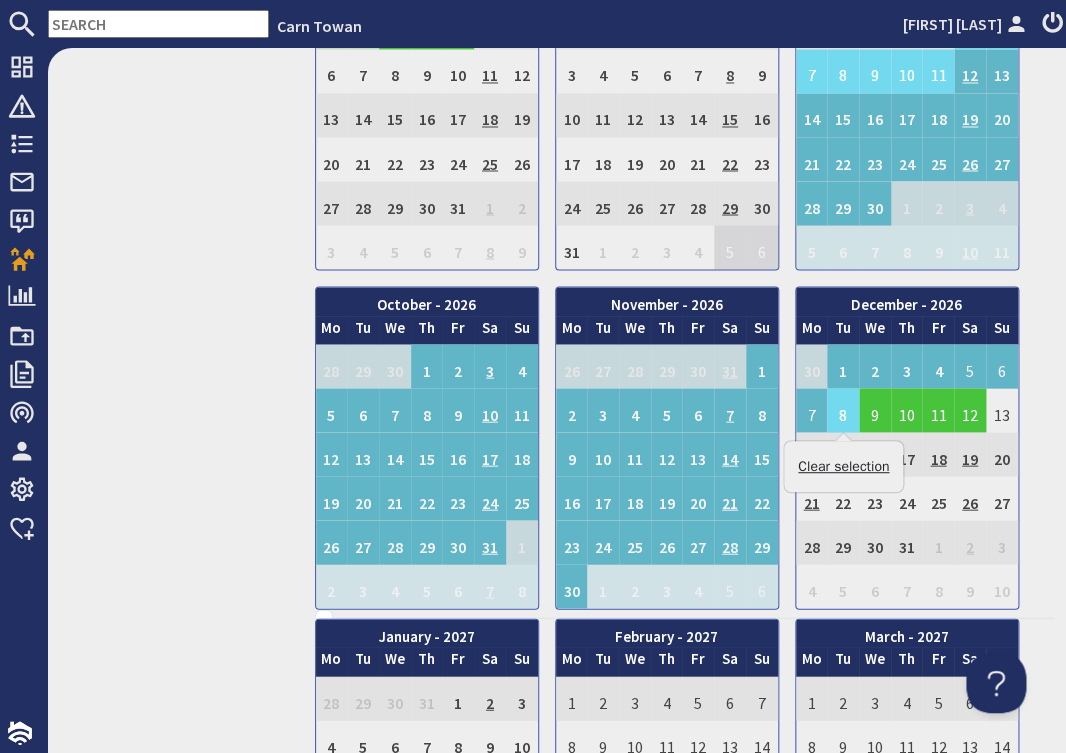 click on "Clear selection" at bounding box center [843, 466] 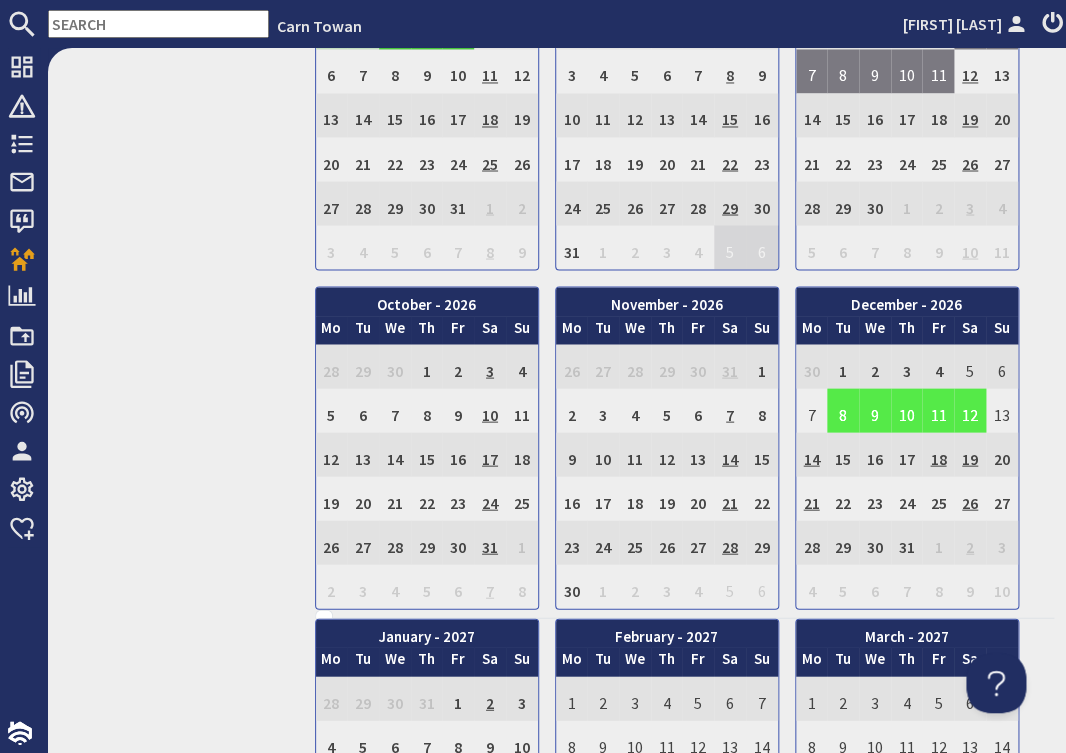 click on "8" at bounding box center [843, 410] 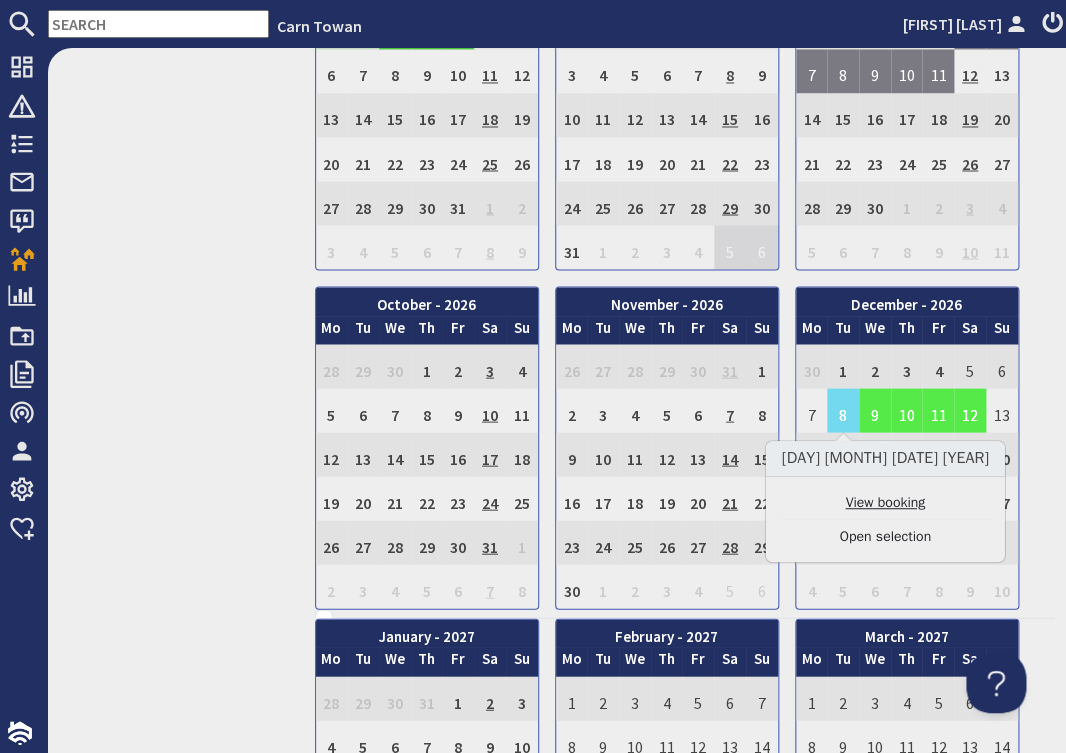 click on "View booking" at bounding box center [885, 502] 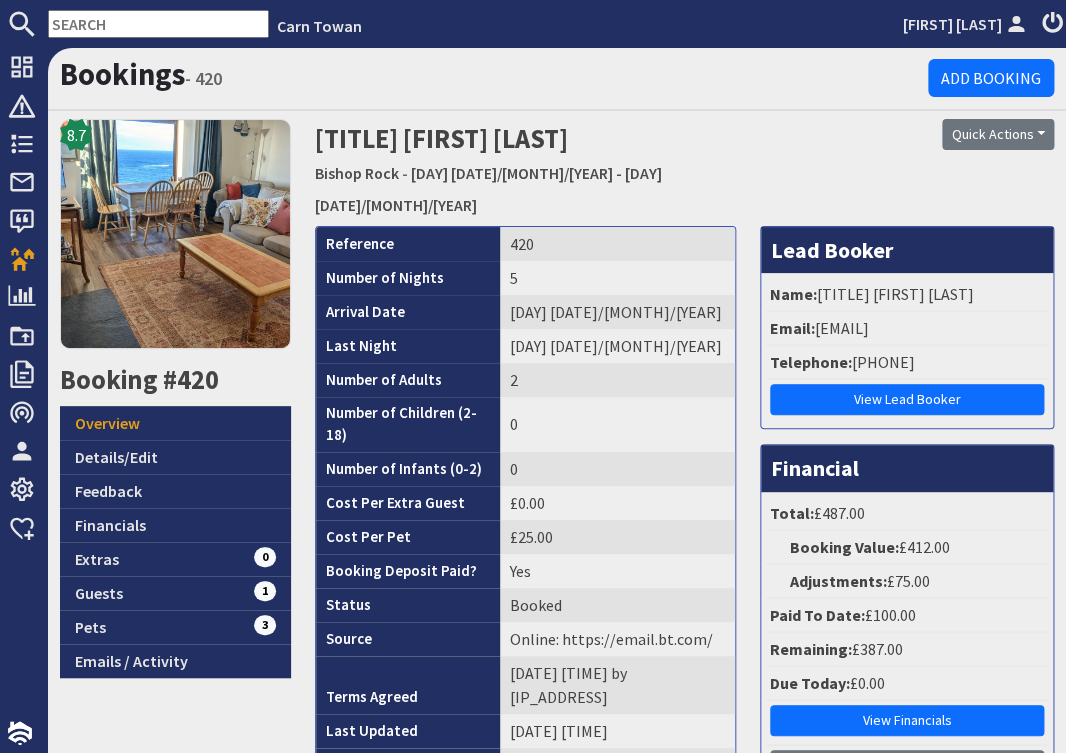 scroll, scrollTop: 0, scrollLeft: 0, axis: both 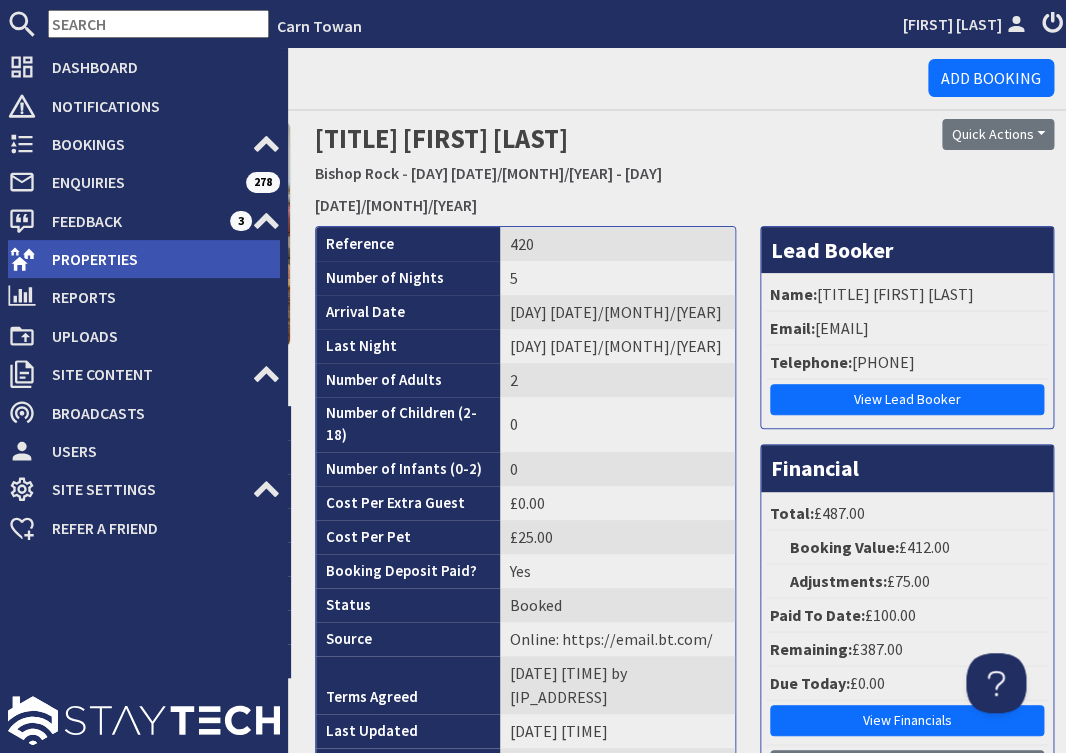 click on "Properties" at bounding box center [158, 259] 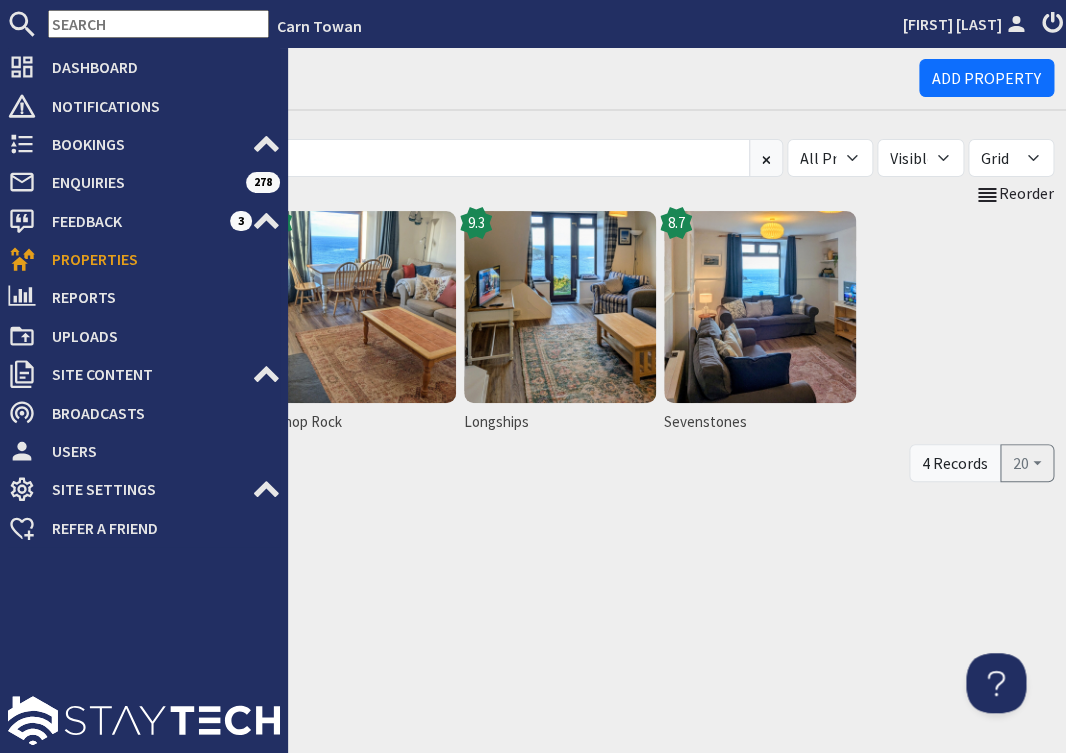 scroll, scrollTop: 0, scrollLeft: 0, axis: both 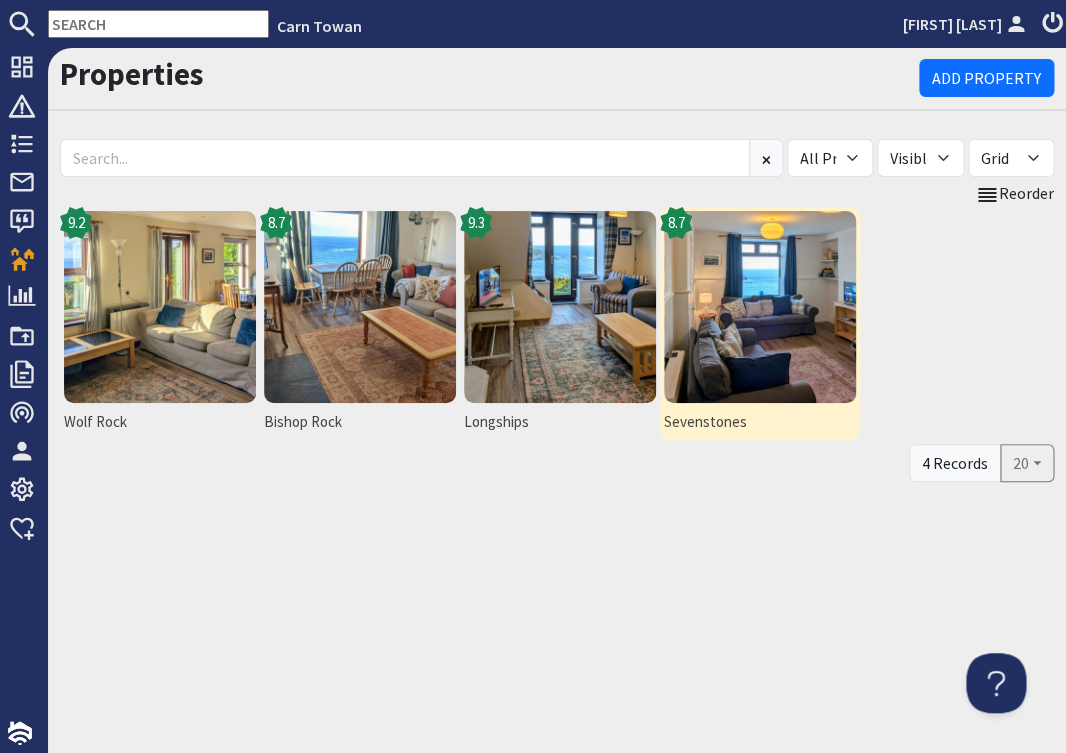 click at bounding box center [760, 307] 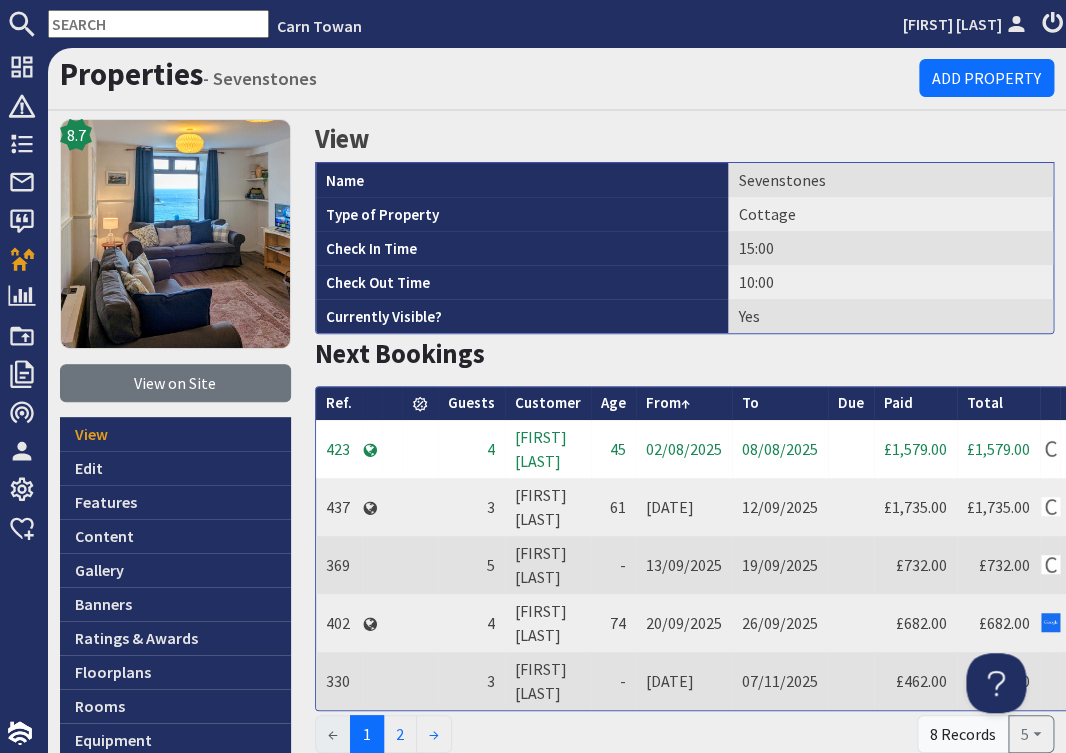 scroll, scrollTop: 0, scrollLeft: 0, axis: both 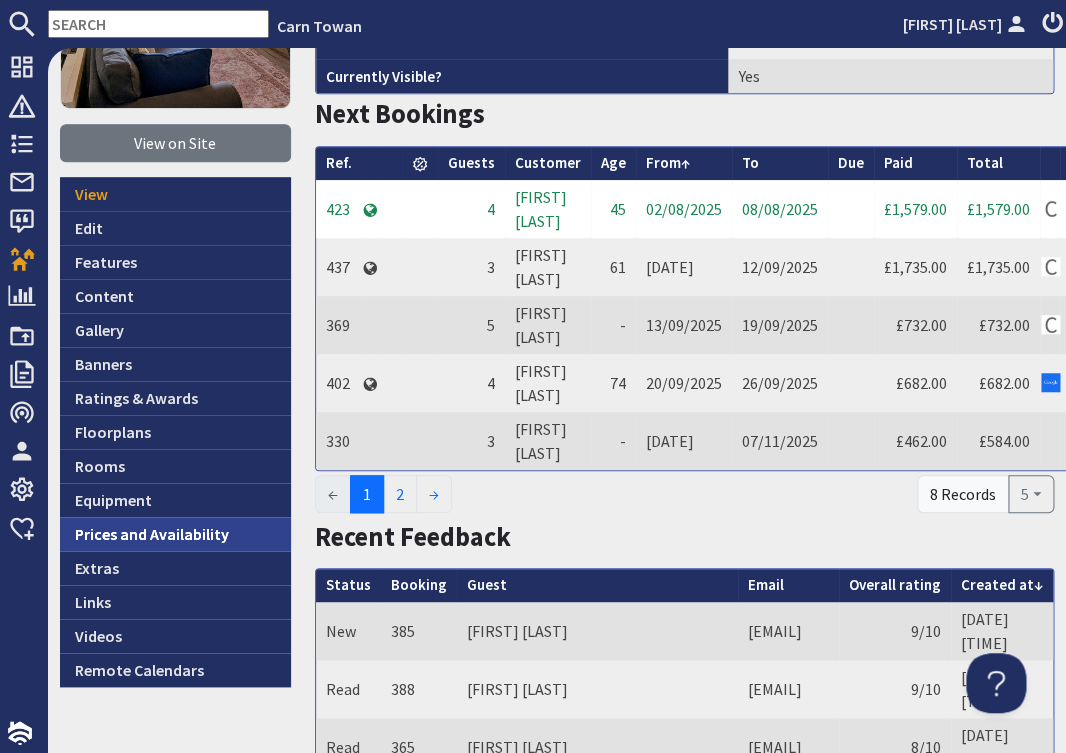 click on "Prices and Availability" at bounding box center [175, 534] 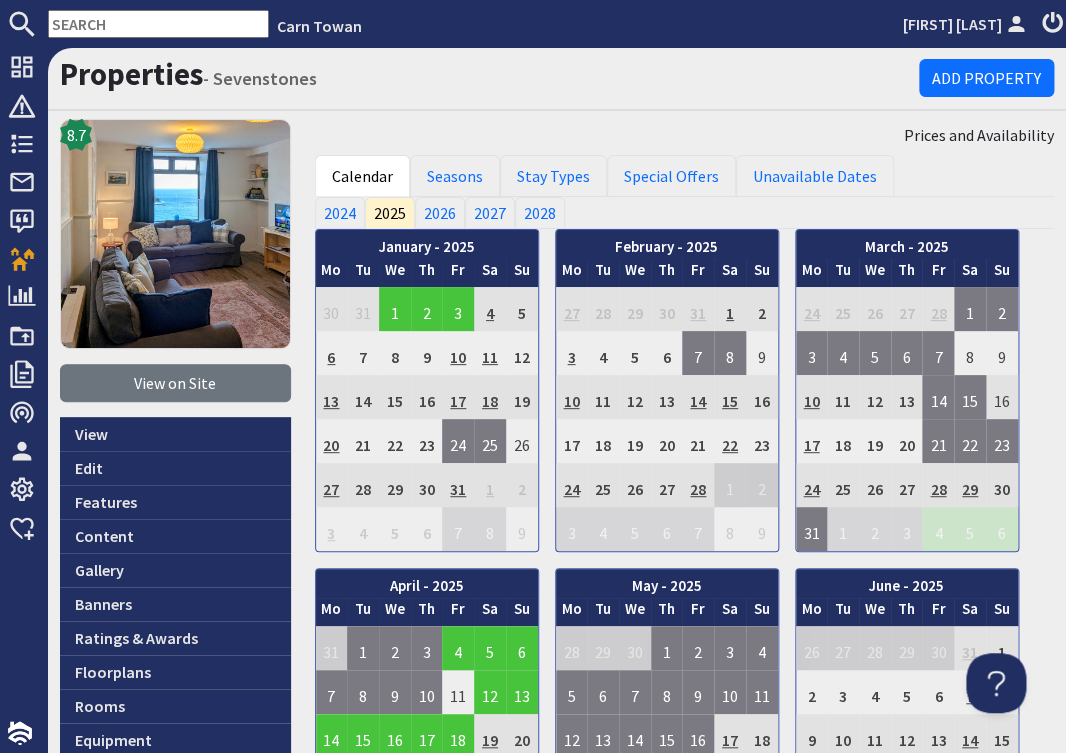scroll, scrollTop: 0, scrollLeft: 0, axis: both 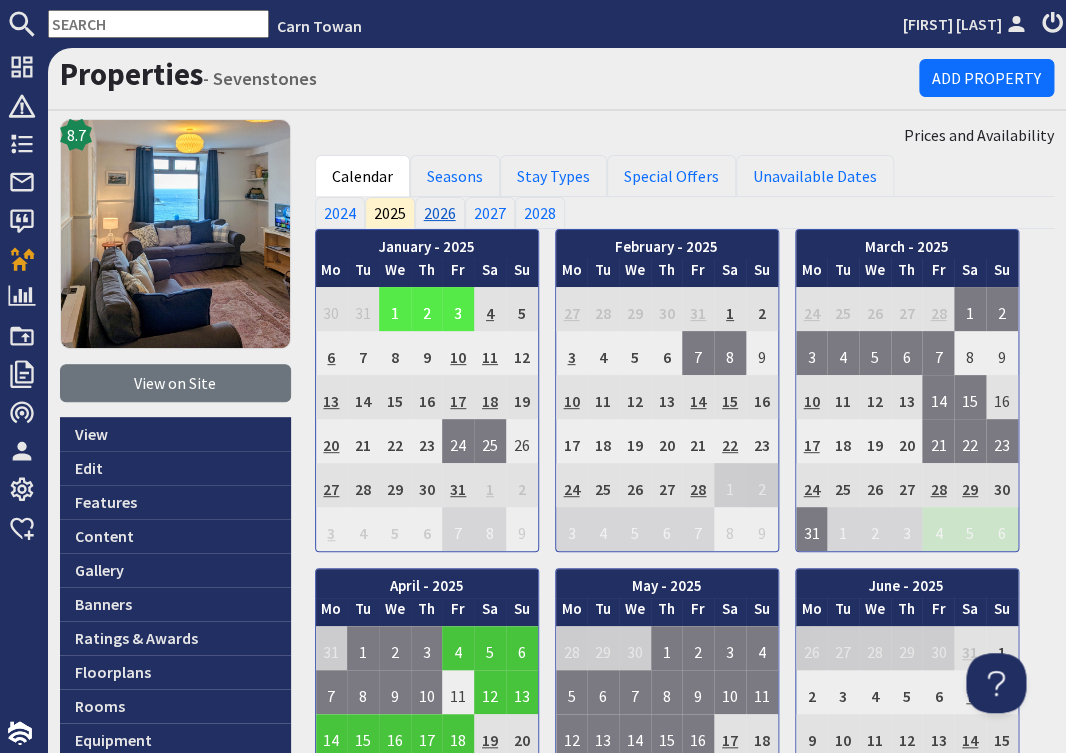 click on "2026" at bounding box center [440, 213] 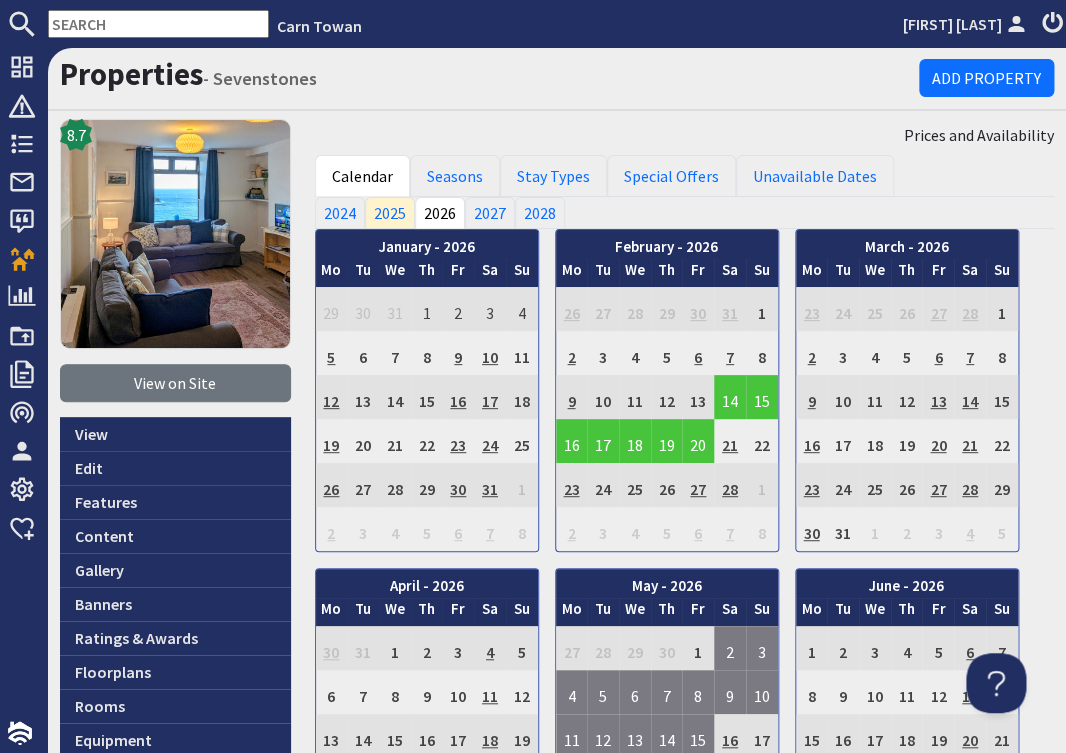 scroll, scrollTop: 0, scrollLeft: 0, axis: both 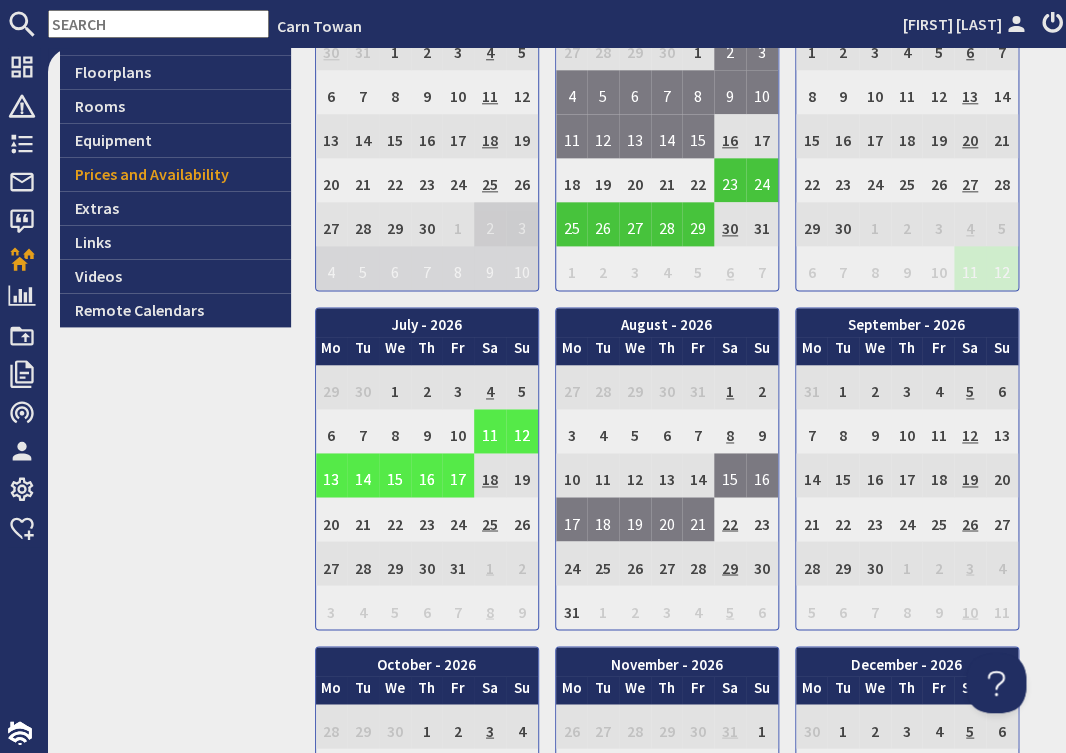 click on "11" at bounding box center (490, 431) 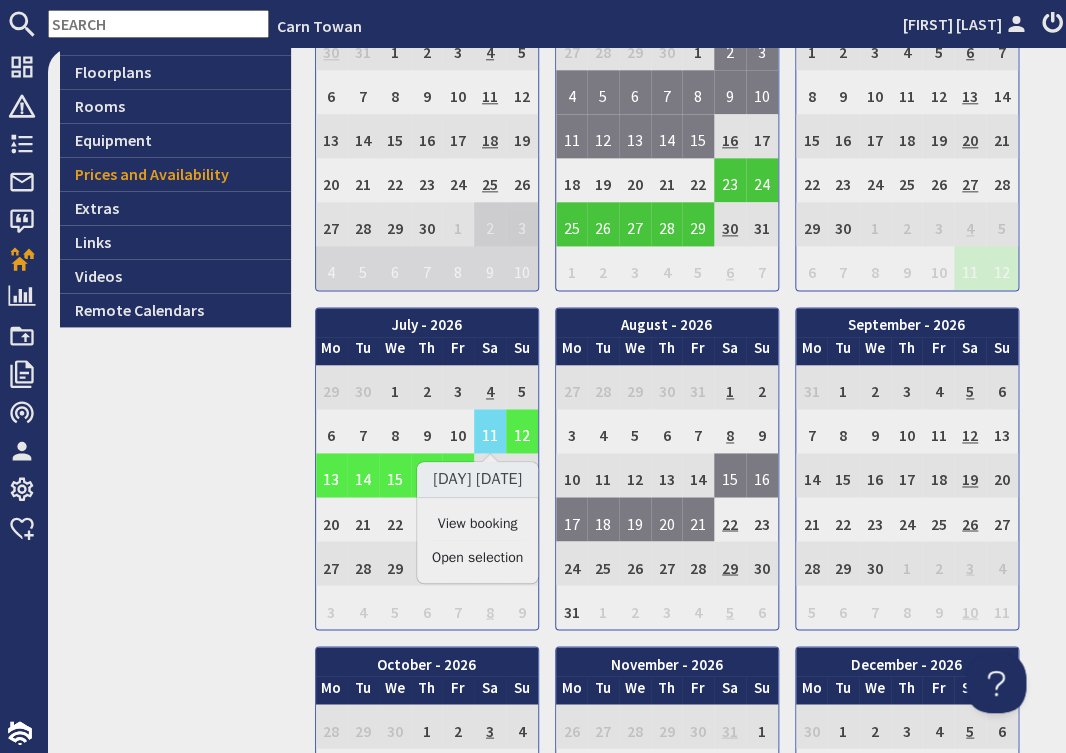 click on "View booking" at bounding box center [477, 524] 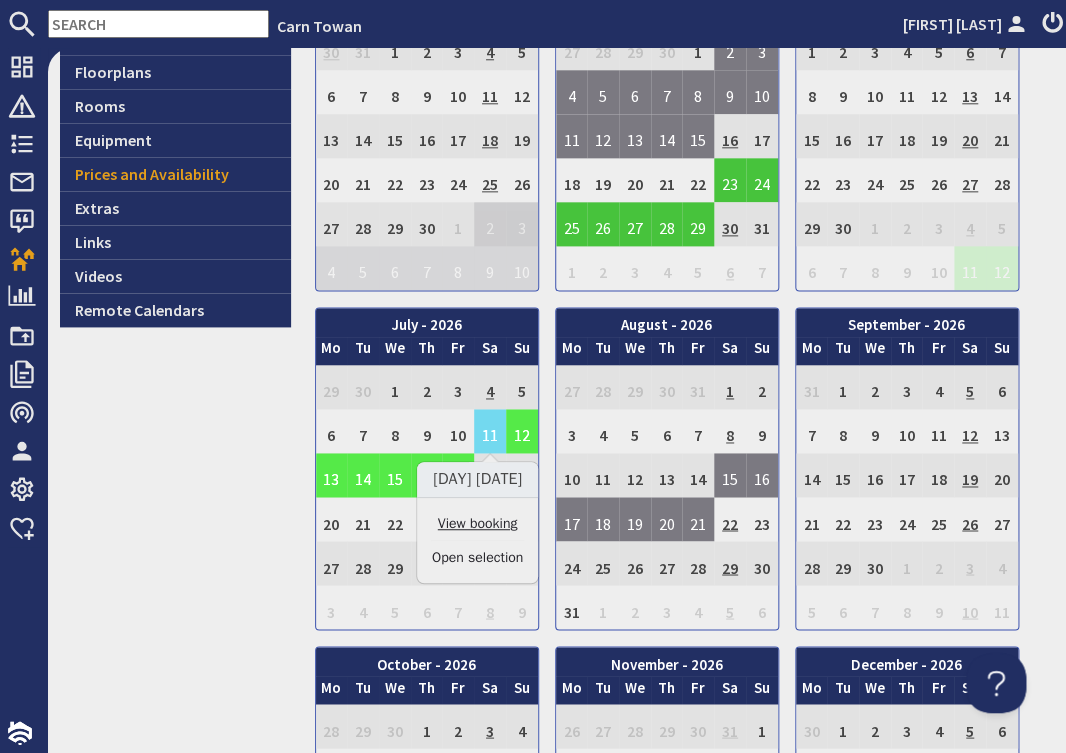 click on "View booking" at bounding box center (477, 523) 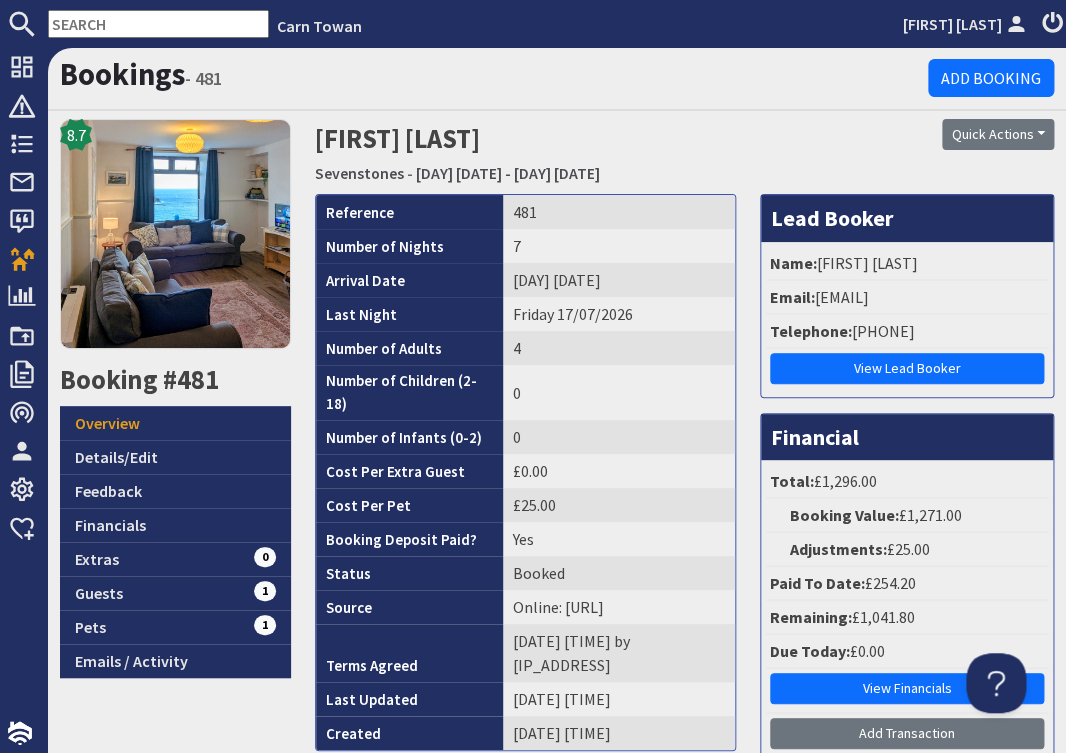 scroll, scrollTop: 0, scrollLeft: 0, axis: both 